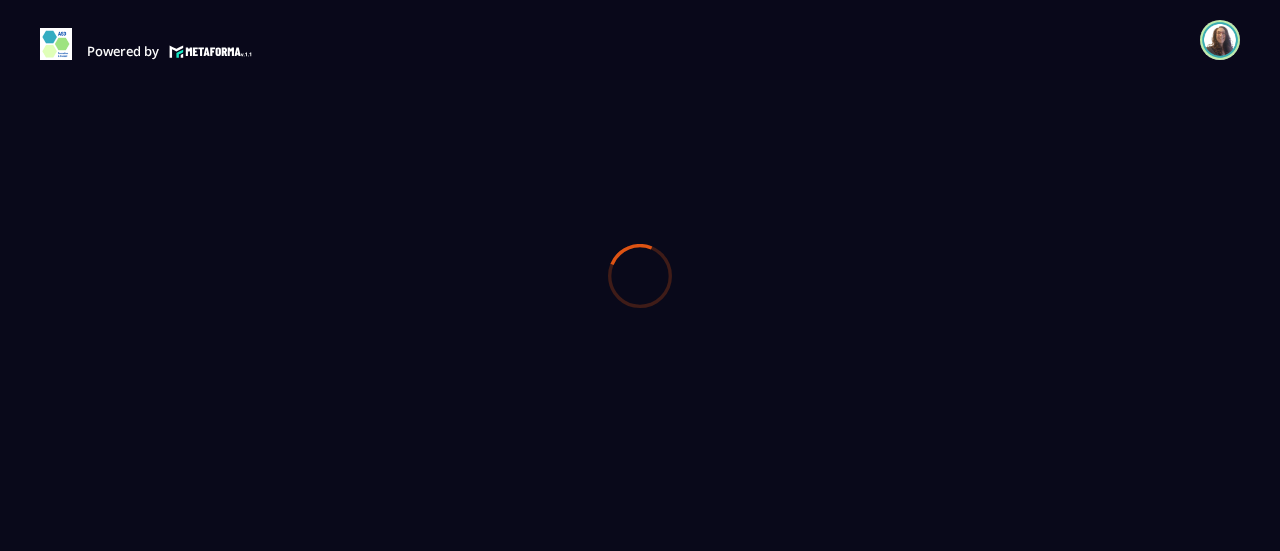 scroll, scrollTop: 0, scrollLeft: 0, axis: both 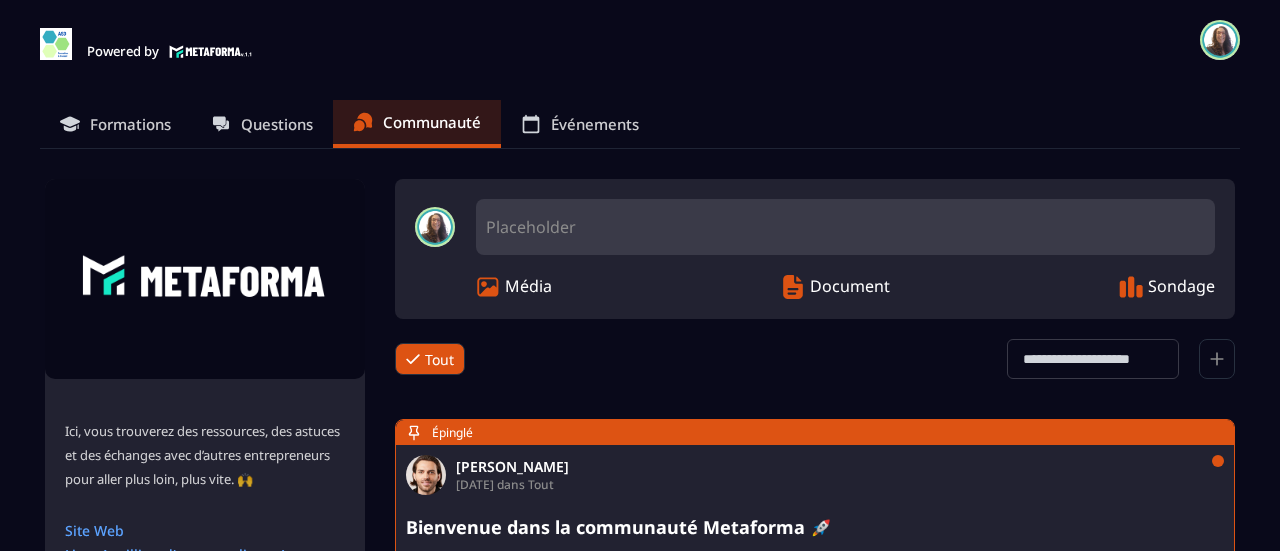 click on "Formations" at bounding box center (130, 124) 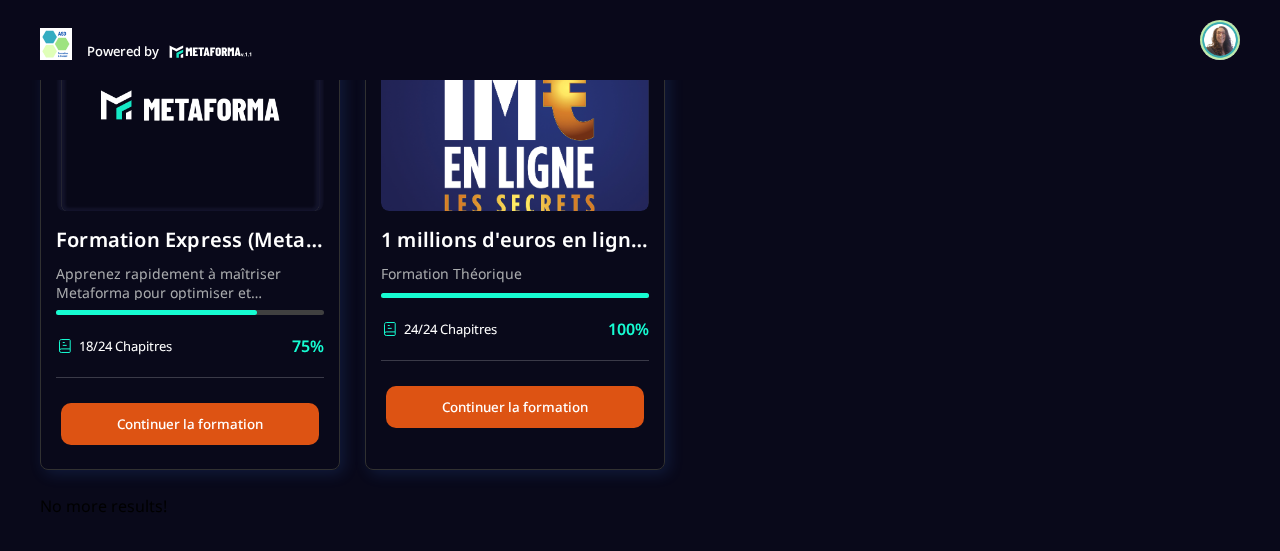 scroll, scrollTop: 253, scrollLeft: 0, axis: vertical 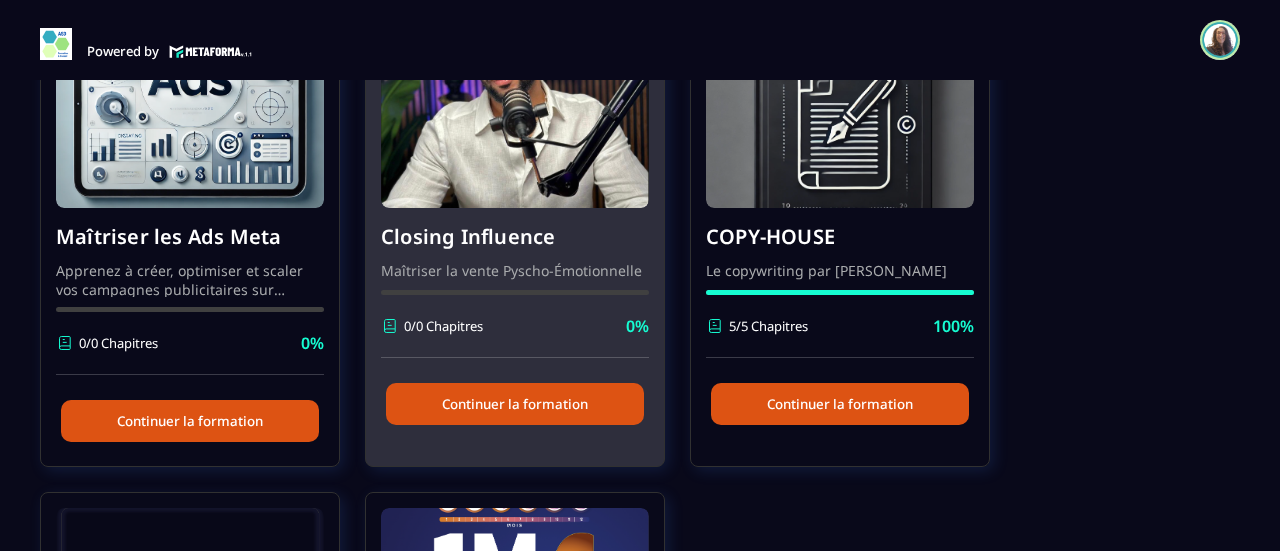 click at bounding box center (515, 108) 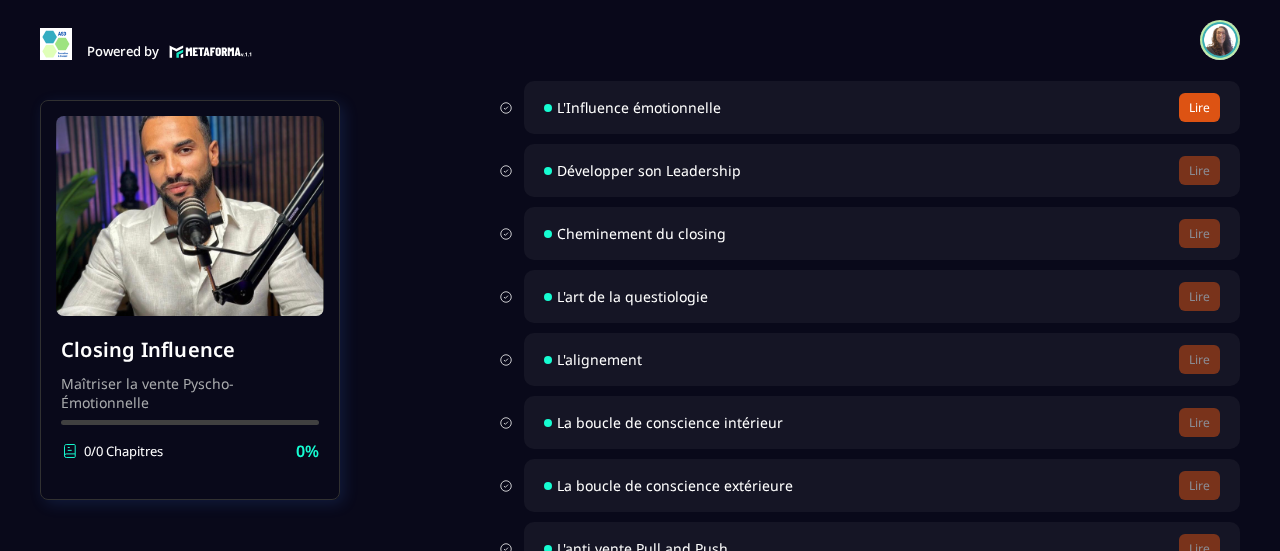 scroll, scrollTop: 0, scrollLeft: 0, axis: both 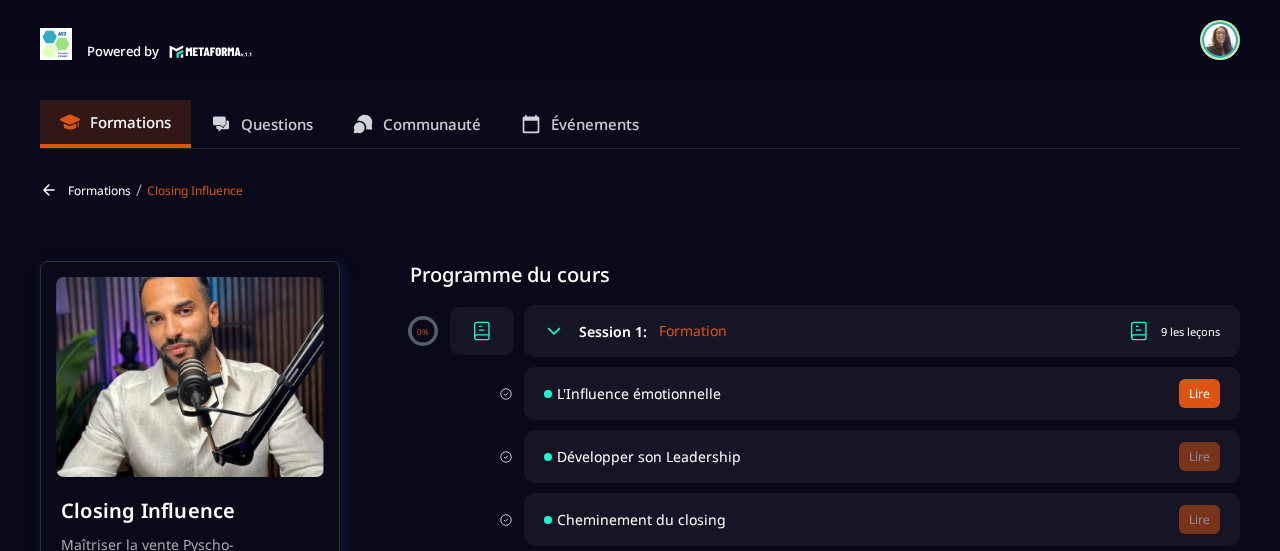 click on "Formations" at bounding box center [99, 190] 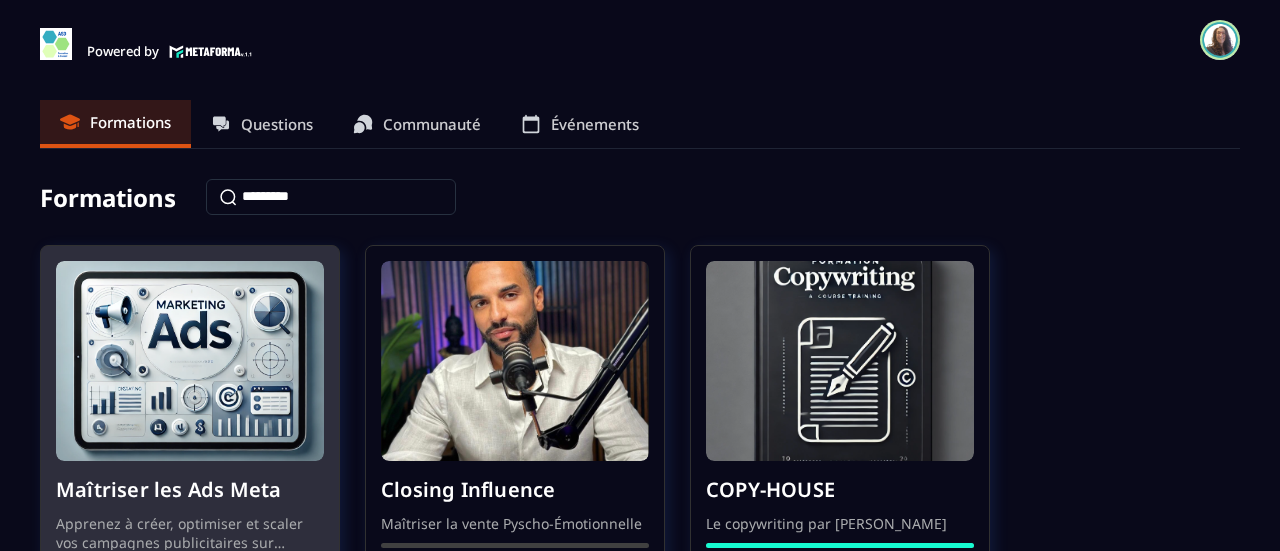 click at bounding box center [190, 361] 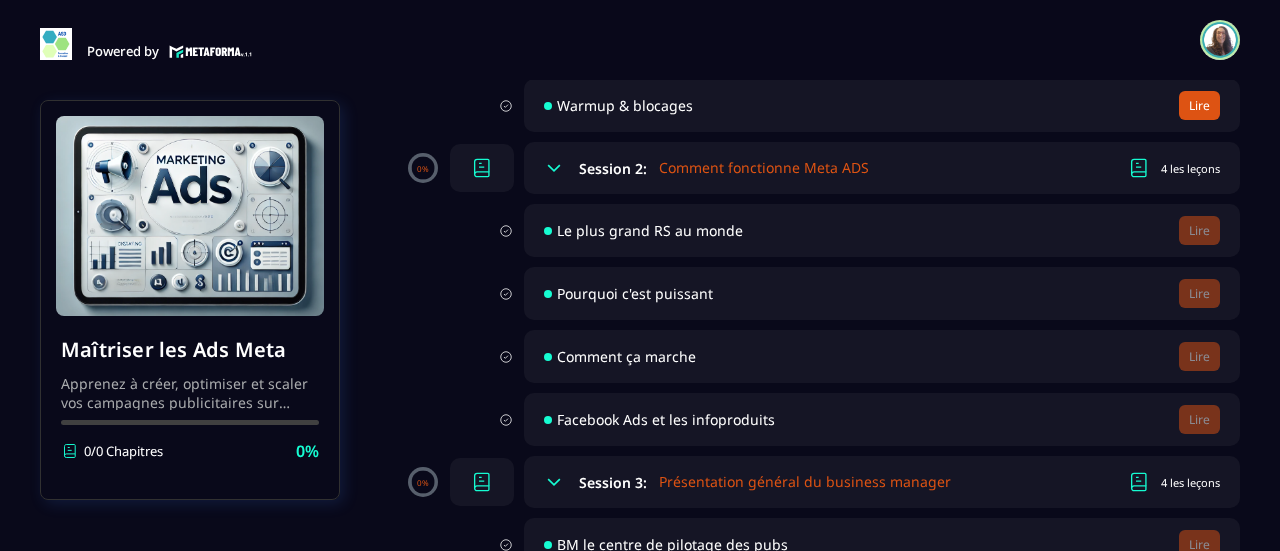scroll, scrollTop: 0, scrollLeft: 0, axis: both 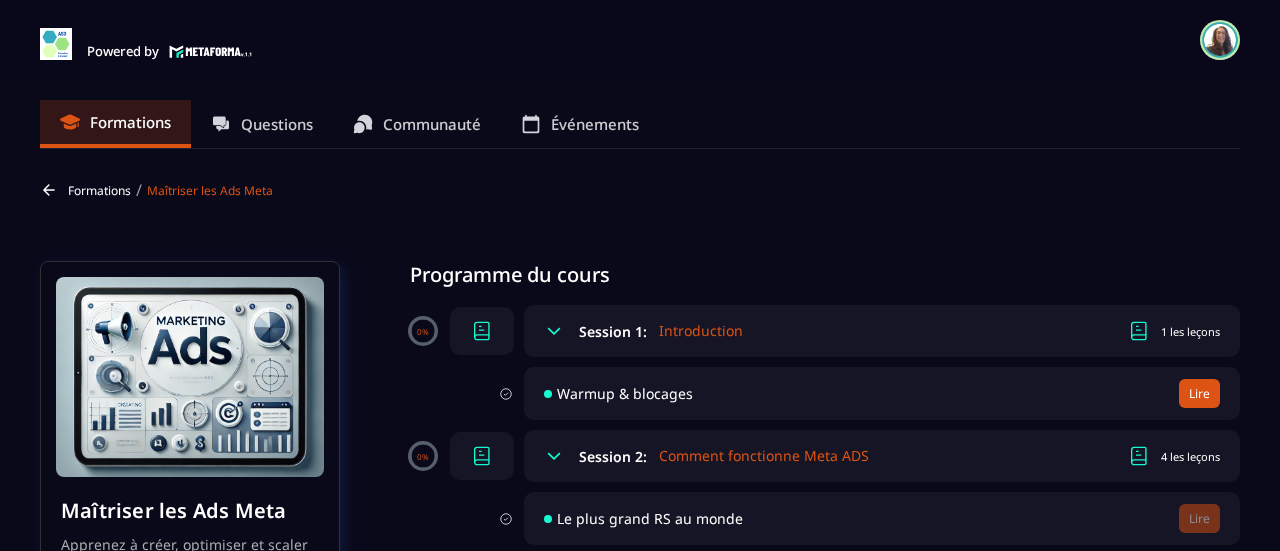 click on "Formations" at bounding box center (99, 190) 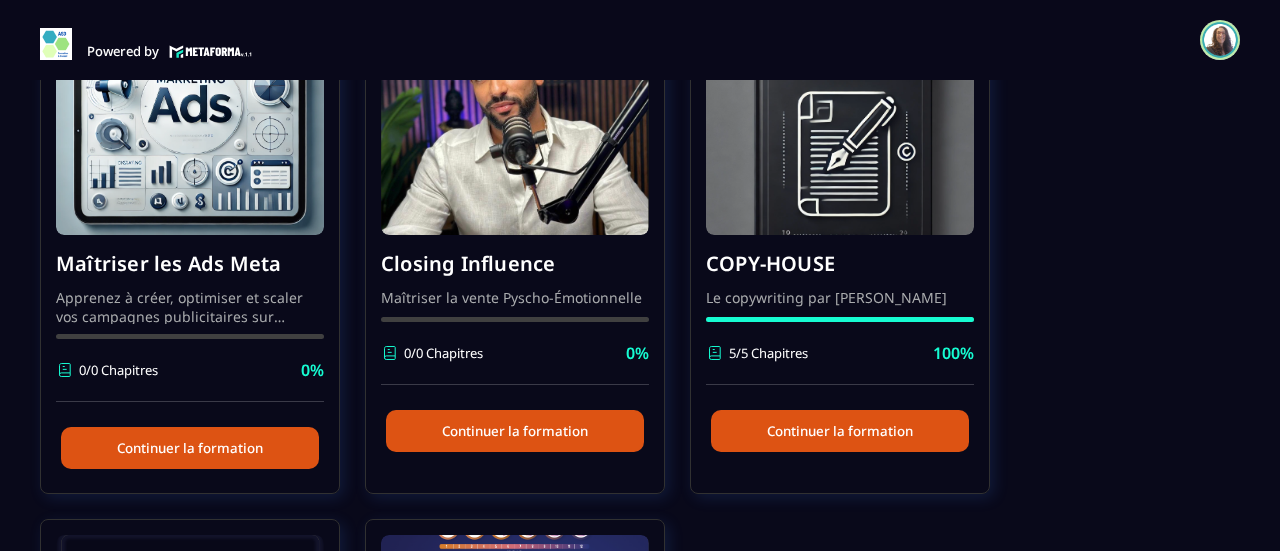 scroll, scrollTop: 153, scrollLeft: 0, axis: vertical 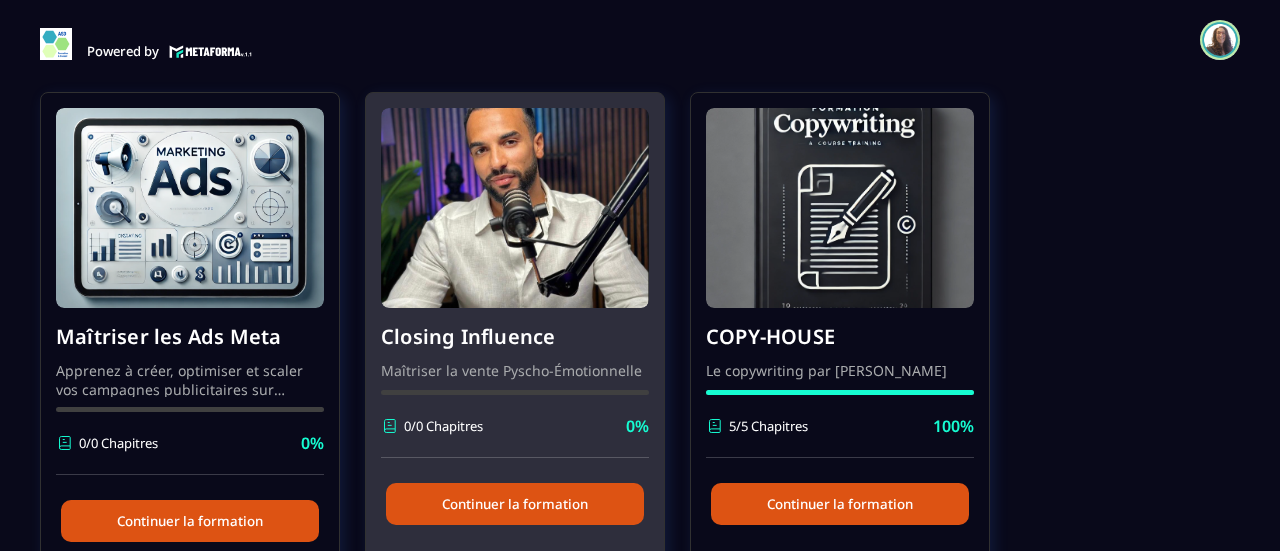 click at bounding box center [515, 208] 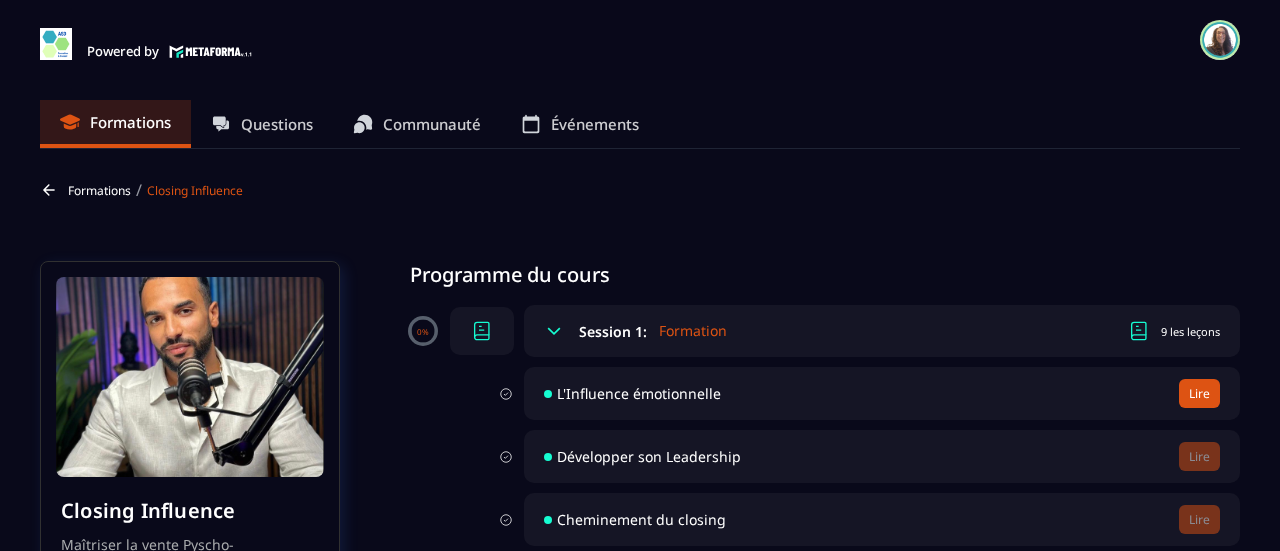 click on "L'Influence émotionnelle Lire" at bounding box center (882, 393) 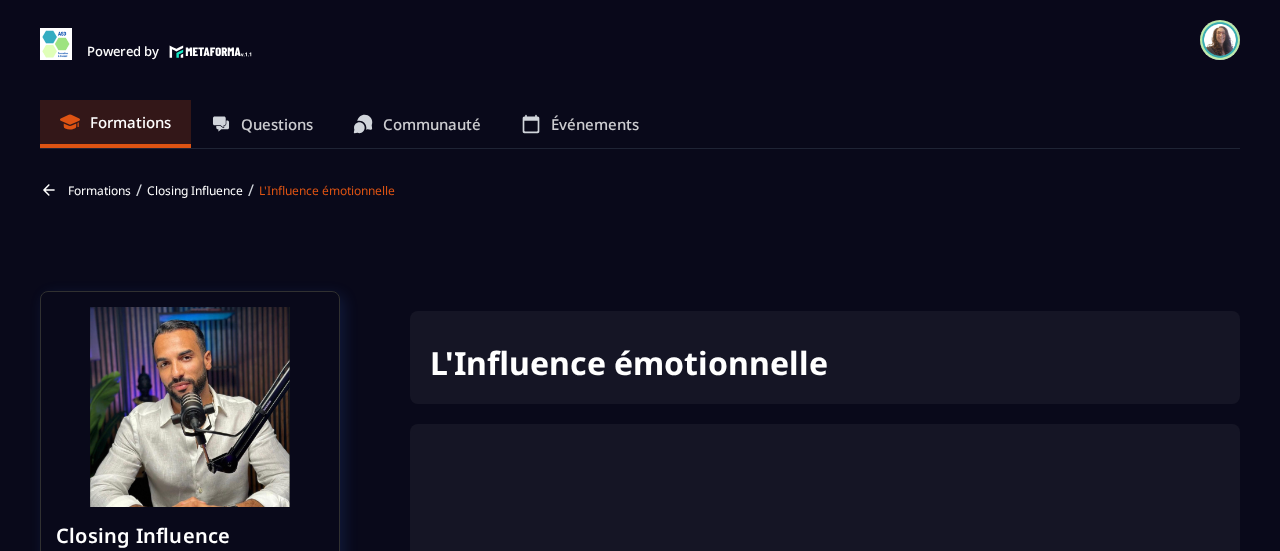scroll, scrollTop: 50, scrollLeft: 0, axis: vertical 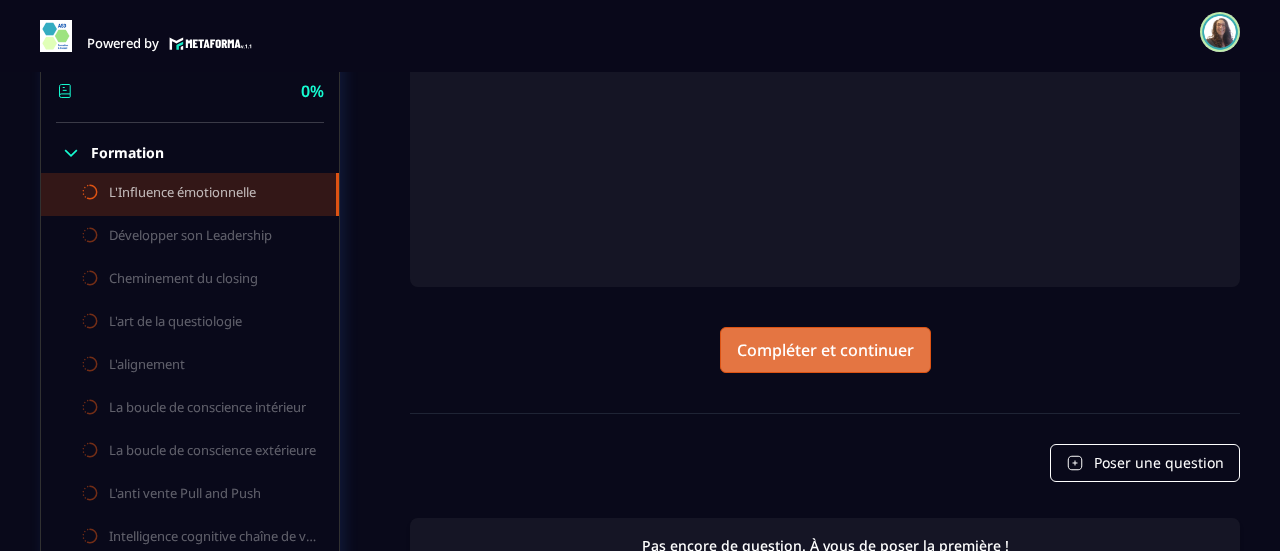 click on "Compléter et continuer" at bounding box center (825, 350) 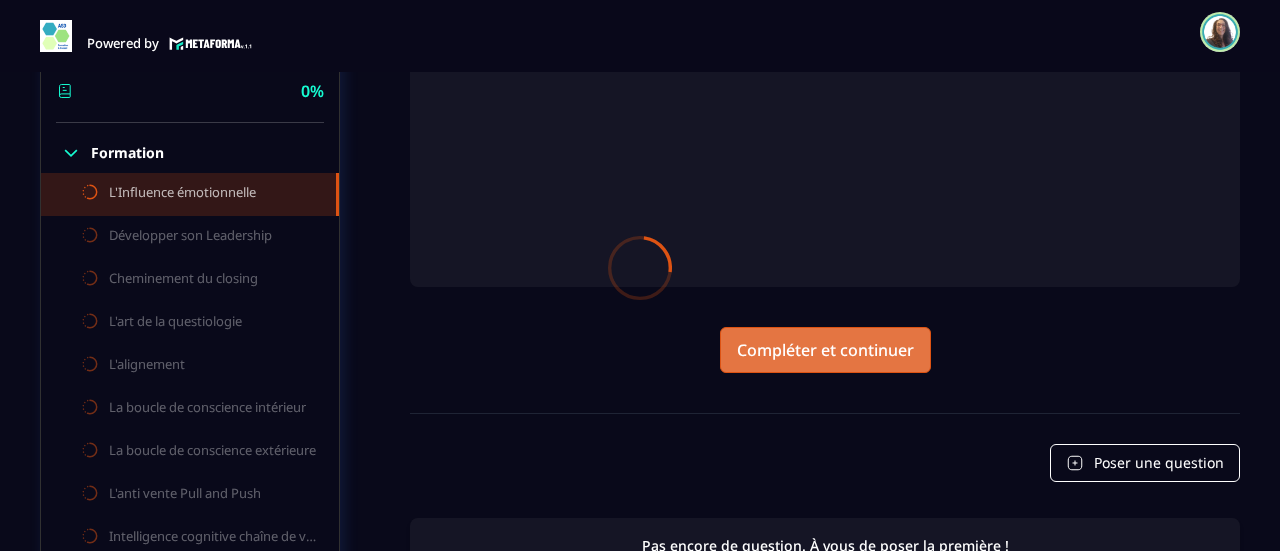 scroll, scrollTop: 0, scrollLeft: 0, axis: both 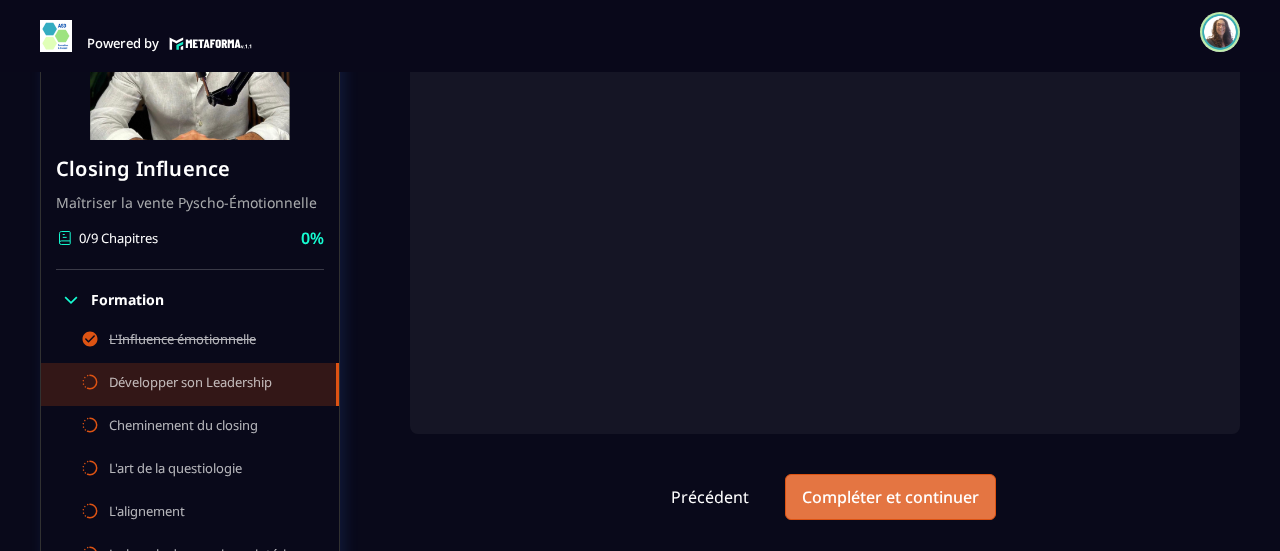 click on "Compléter et continuer" at bounding box center (890, 497) 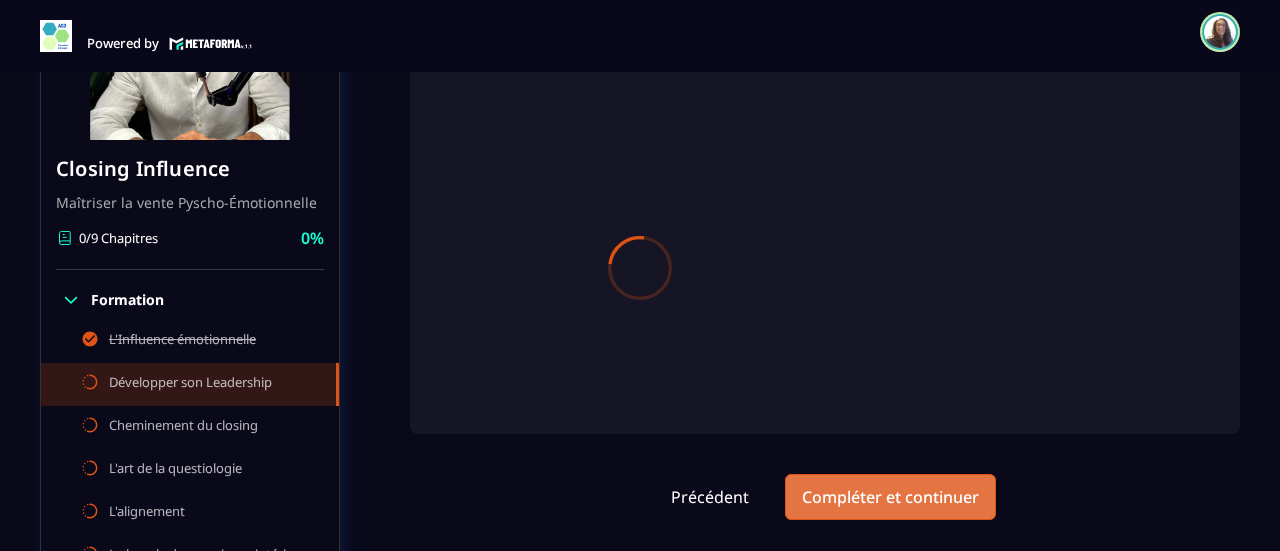 scroll, scrollTop: 0, scrollLeft: 0, axis: both 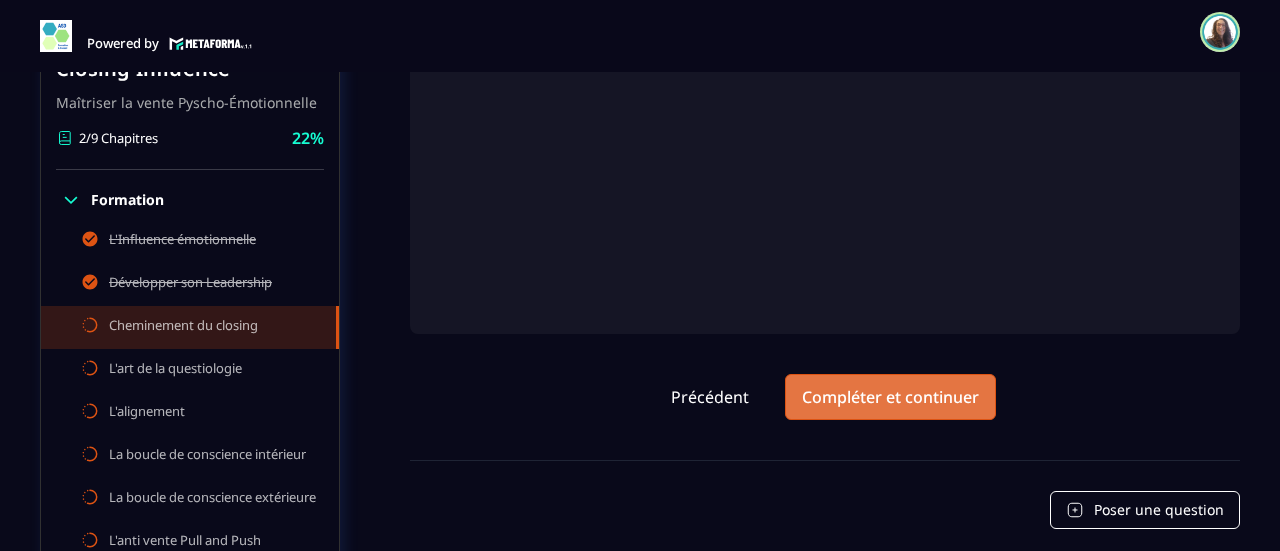 click on "Compléter et continuer" at bounding box center (890, 397) 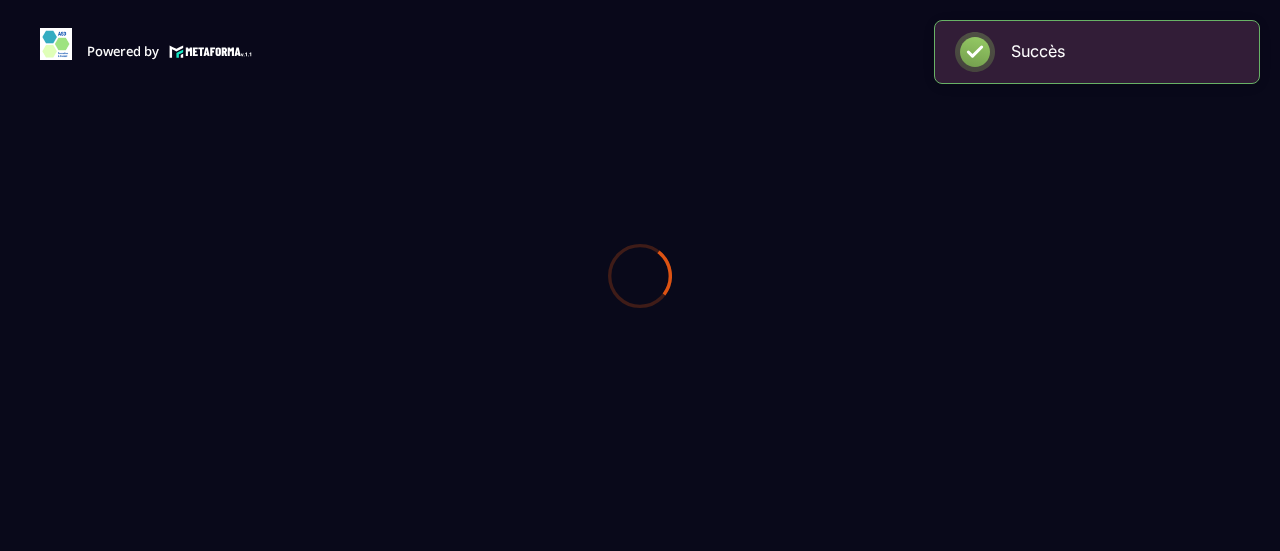scroll, scrollTop: 0, scrollLeft: 0, axis: both 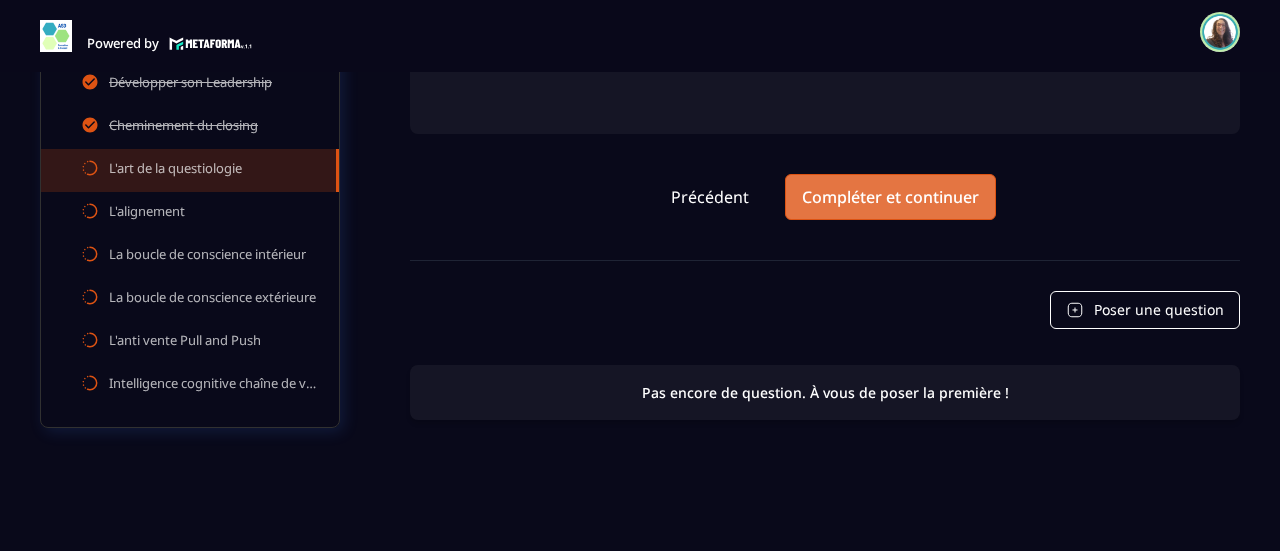 click on "Compléter et continuer" at bounding box center [890, 197] 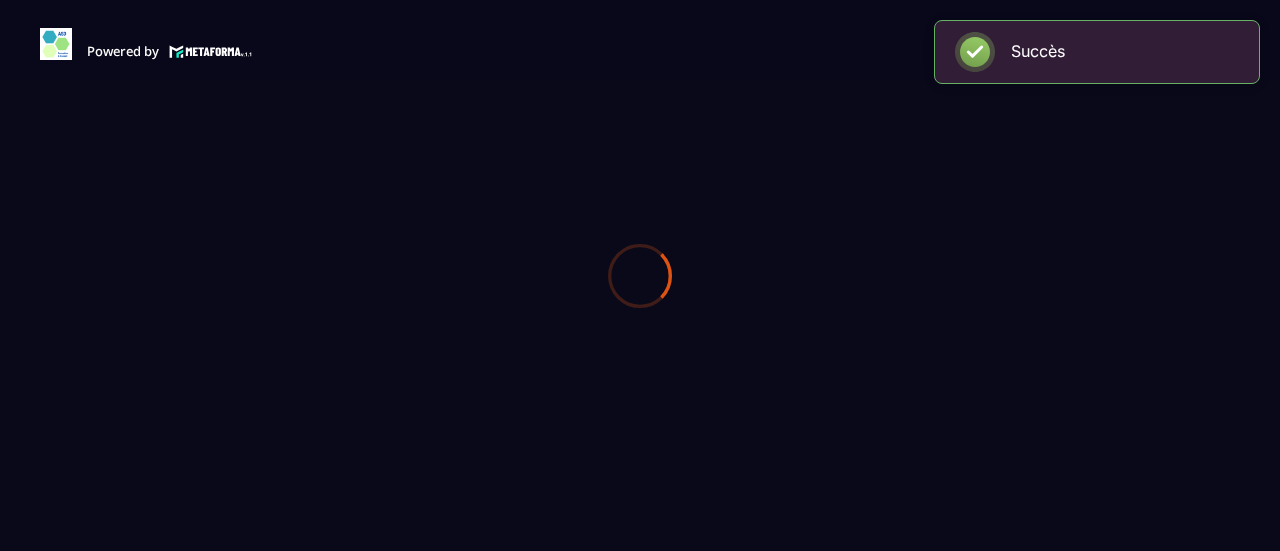 scroll, scrollTop: 0, scrollLeft: 0, axis: both 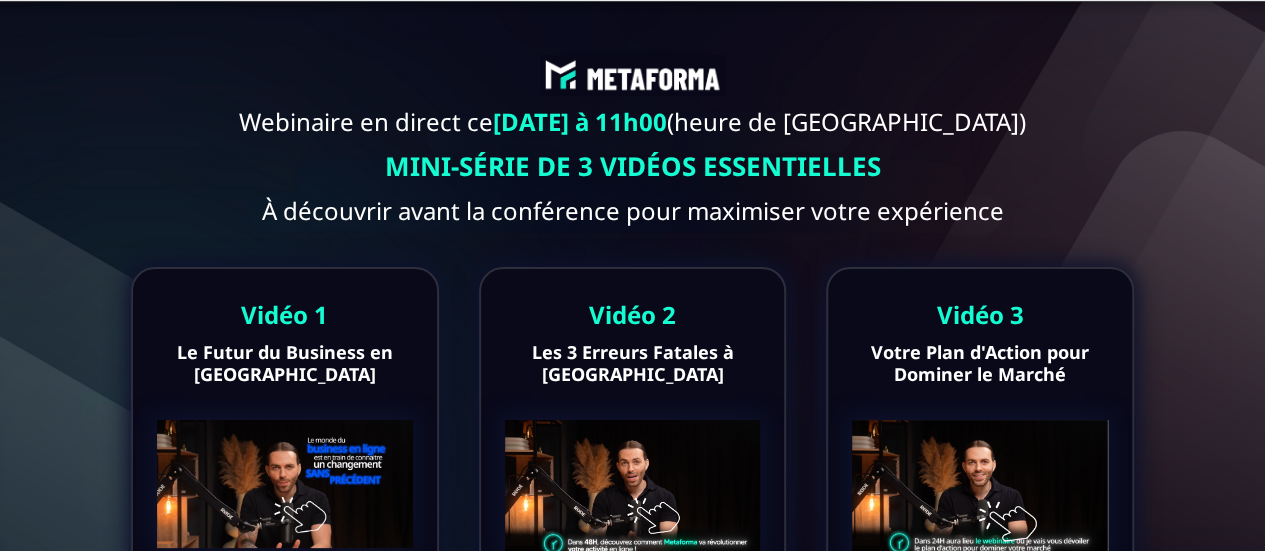 click at bounding box center [285, 484] 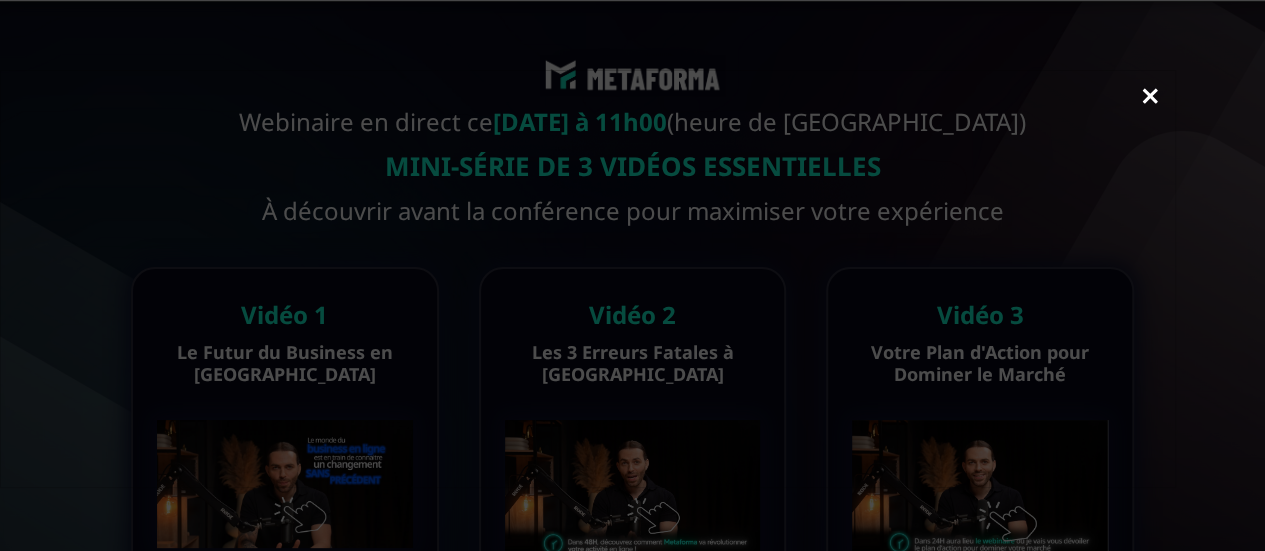scroll, scrollTop: 94, scrollLeft: 0, axis: vertical 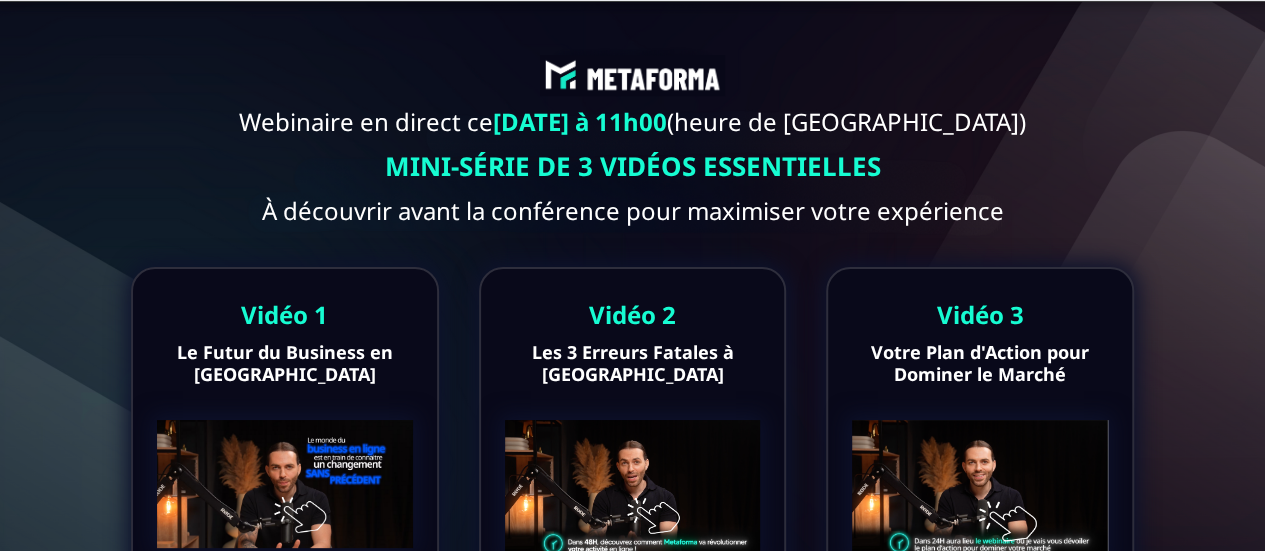 click on "Vidéo 2 Les 3 Erreurs Fatales à Éviter (cliquez sur l'image pour lancer la vidéo)" at bounding box center [633, 441] 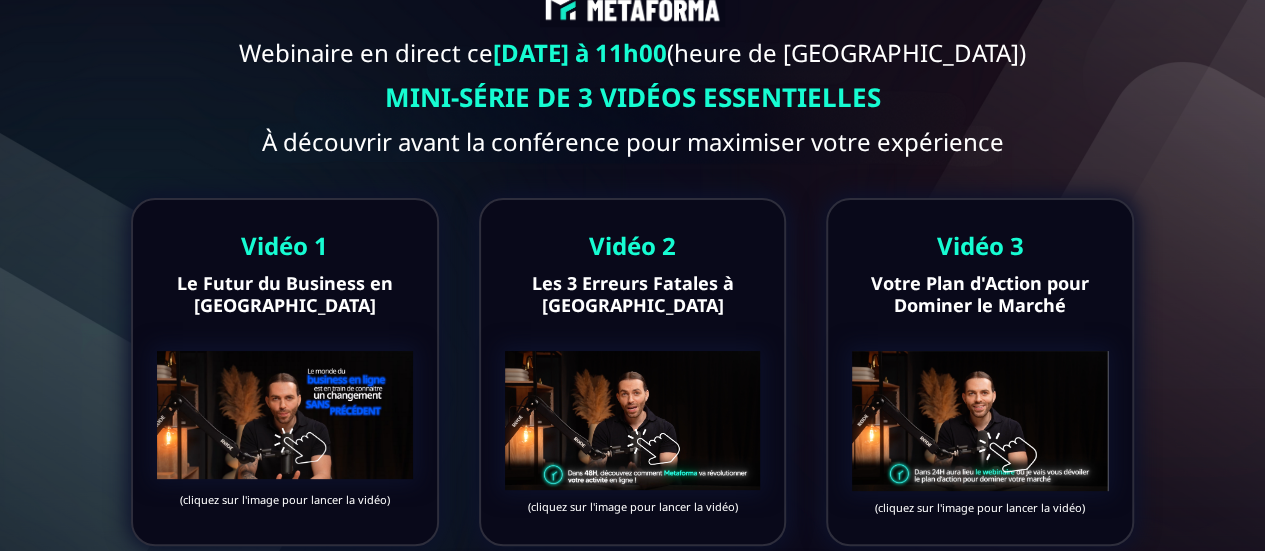 scroll, scrollTop: 100, scrollLeft: 0, axis: vertical 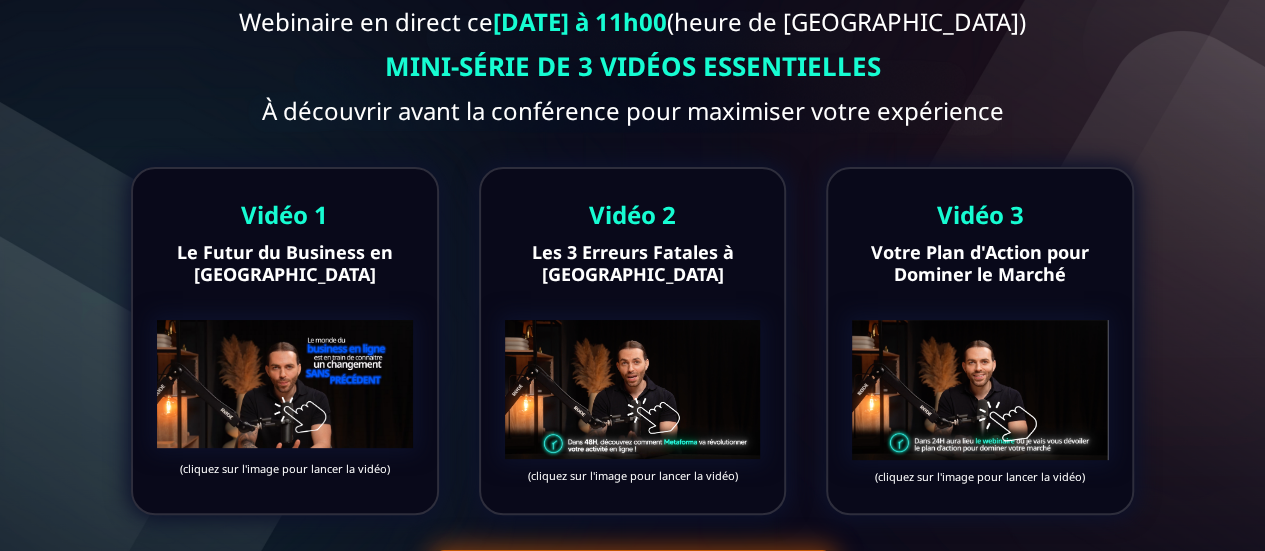 click at bounding box center [633, 389] 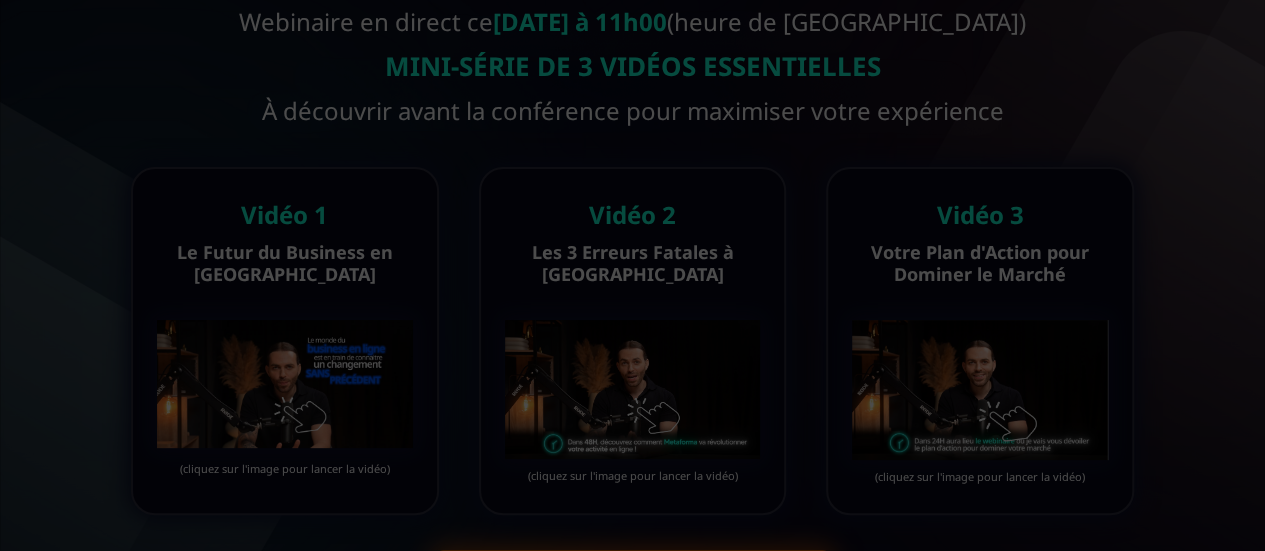 scroll, scrollTop: 0, scrollLeft: 0, axis: both 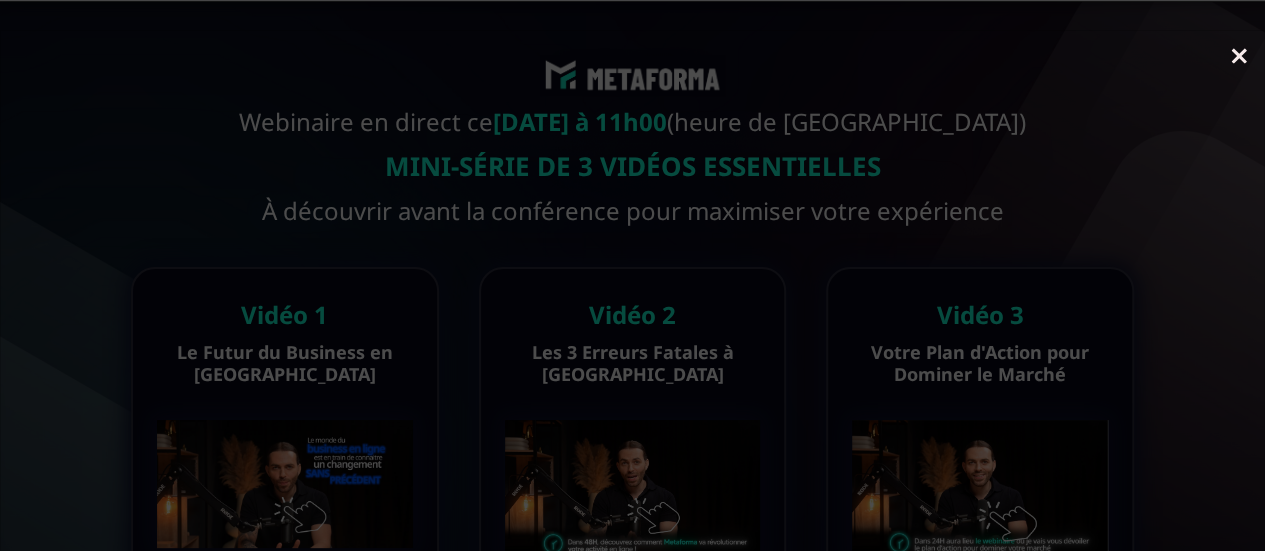 click at bounding box center [1239, 58] 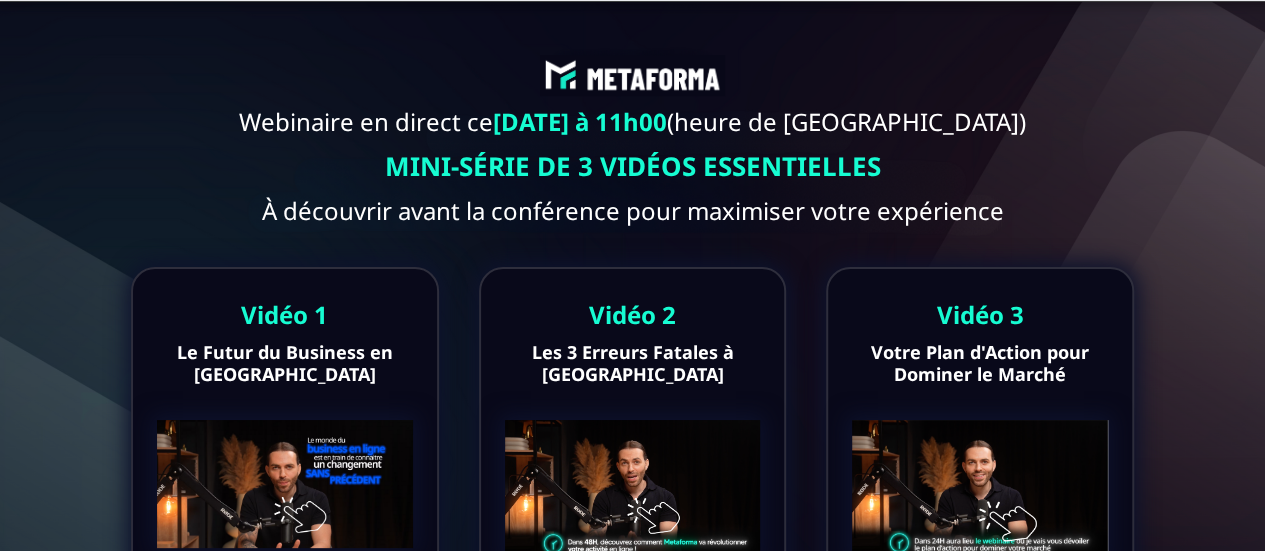 click at bounding box center (980, 490) 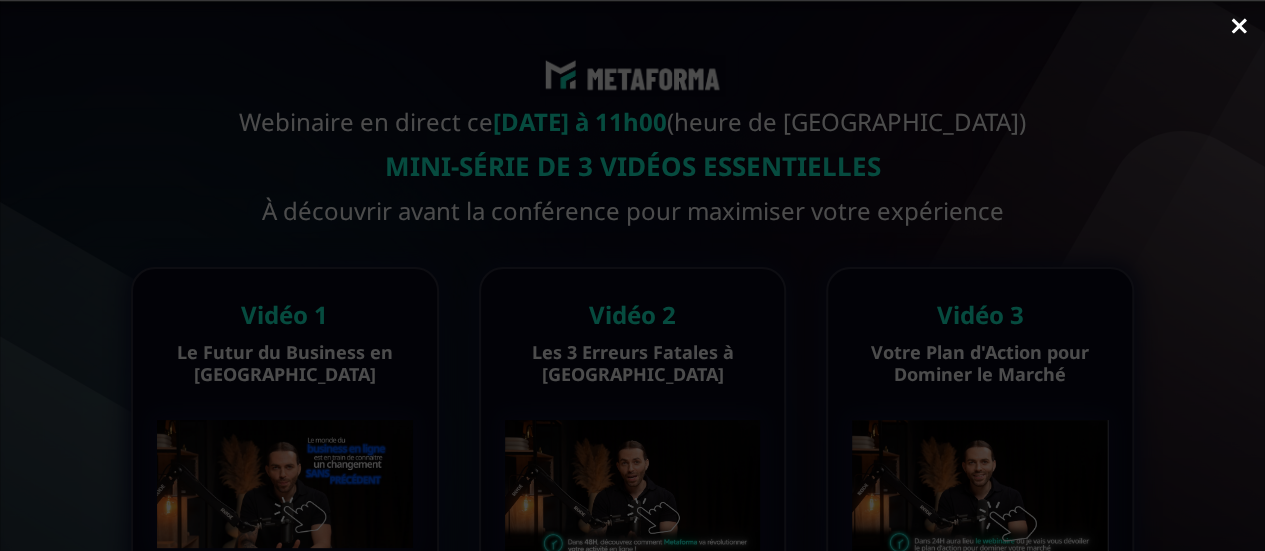 scroll, scrollTop: 71, scrollLeft: 0, axis: vertical 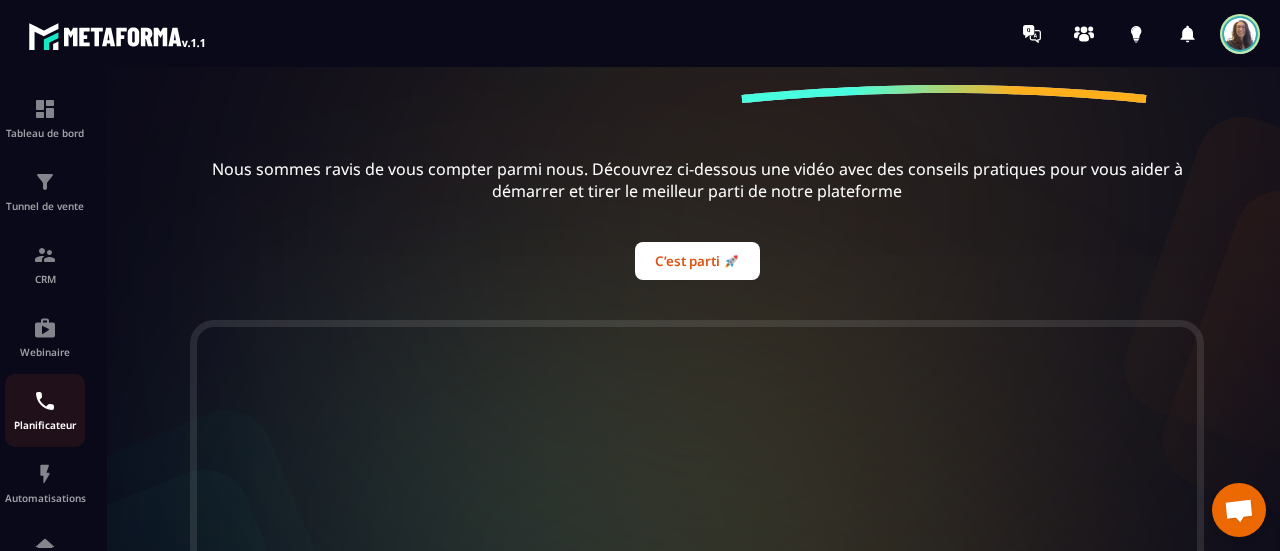 click on "Planificateur" at bounding box center (45, 410) 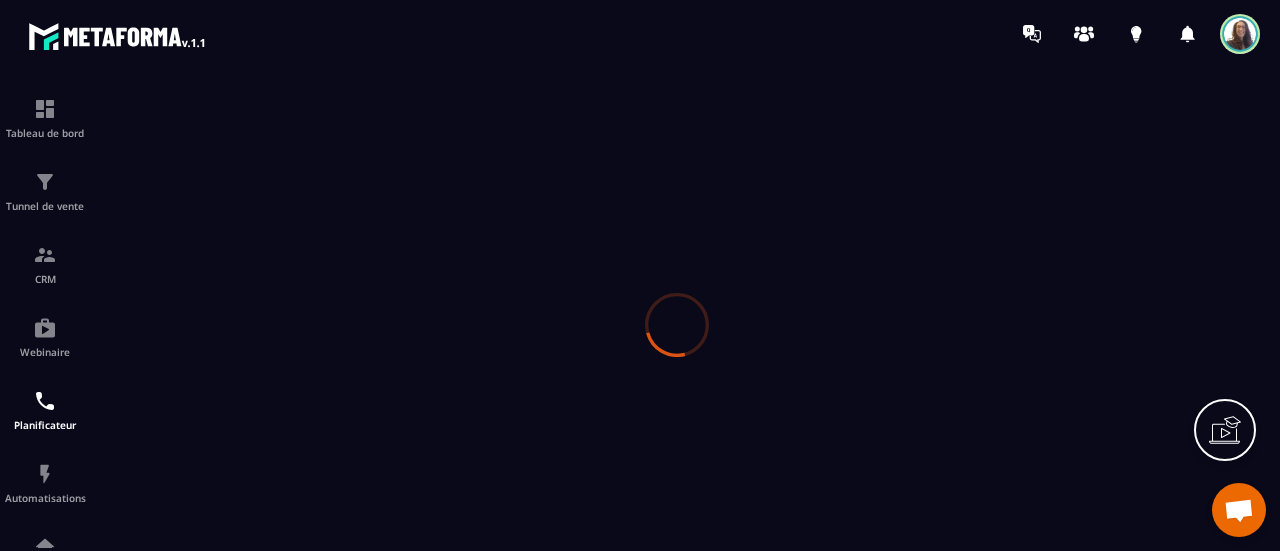 scroll, scrollTop: 0, scrollLeft: 0, axis: both 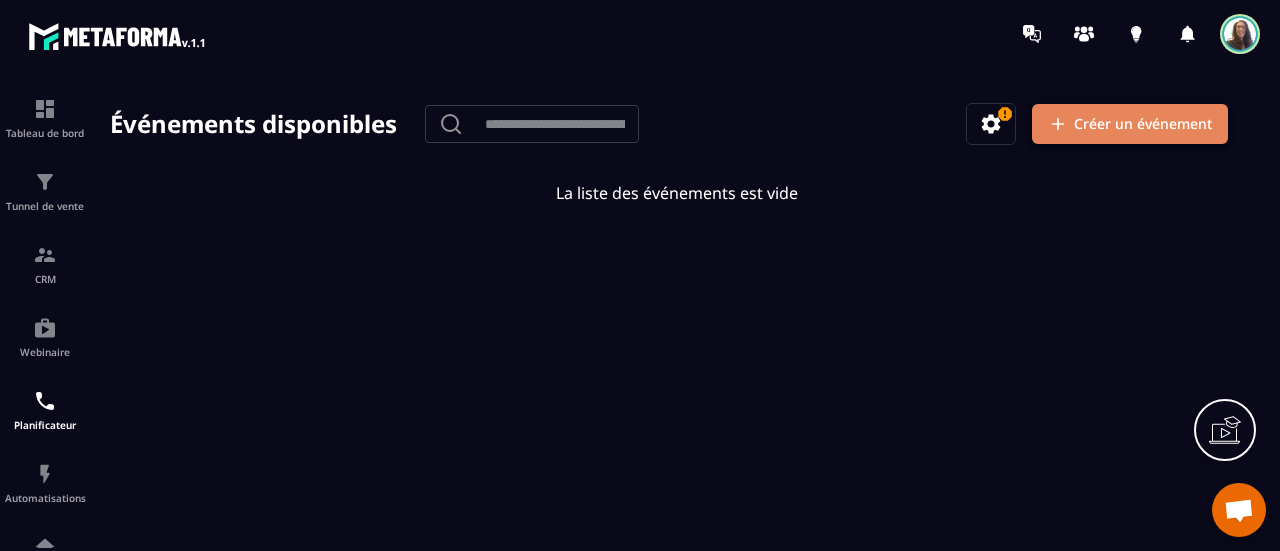 click on "Créer un événement" at bounding box center (1130, 124) 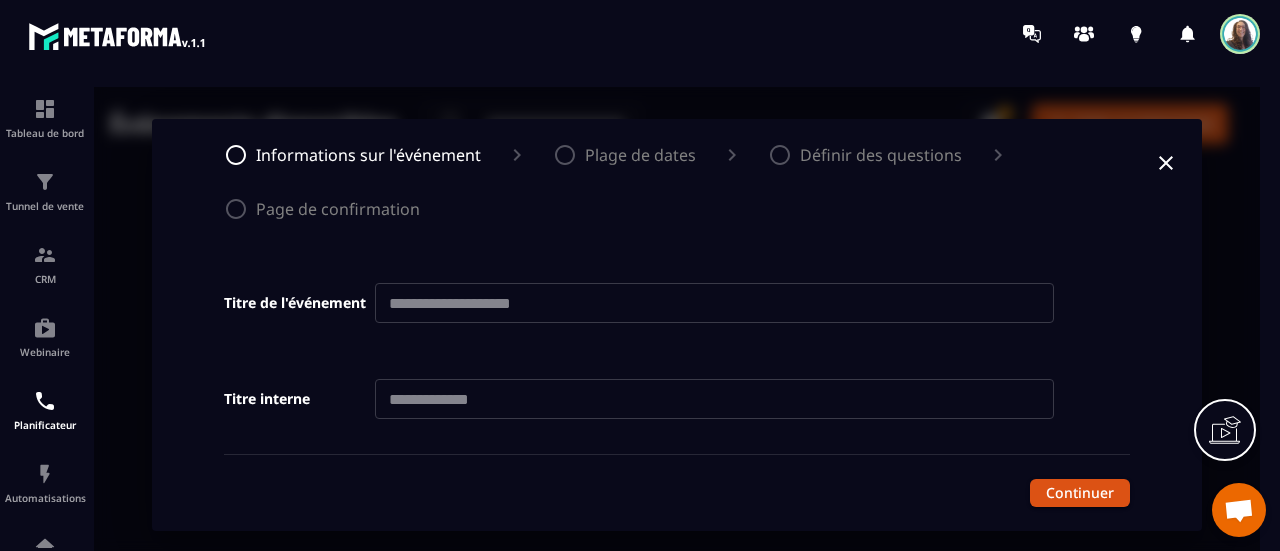 click on "**********" at bounding box center [677, 325] 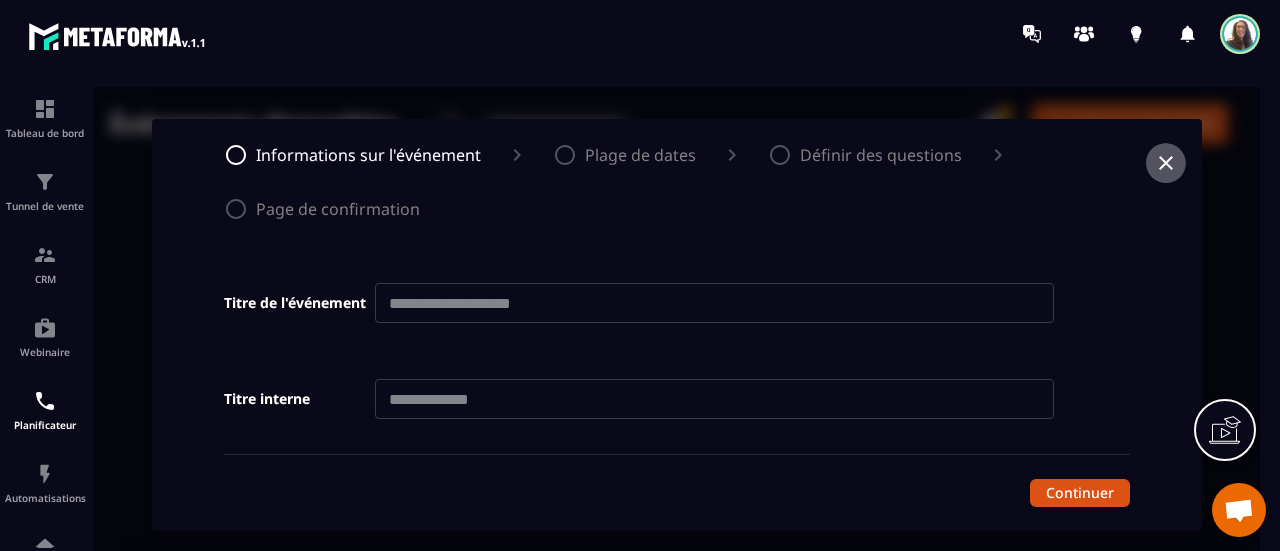 click 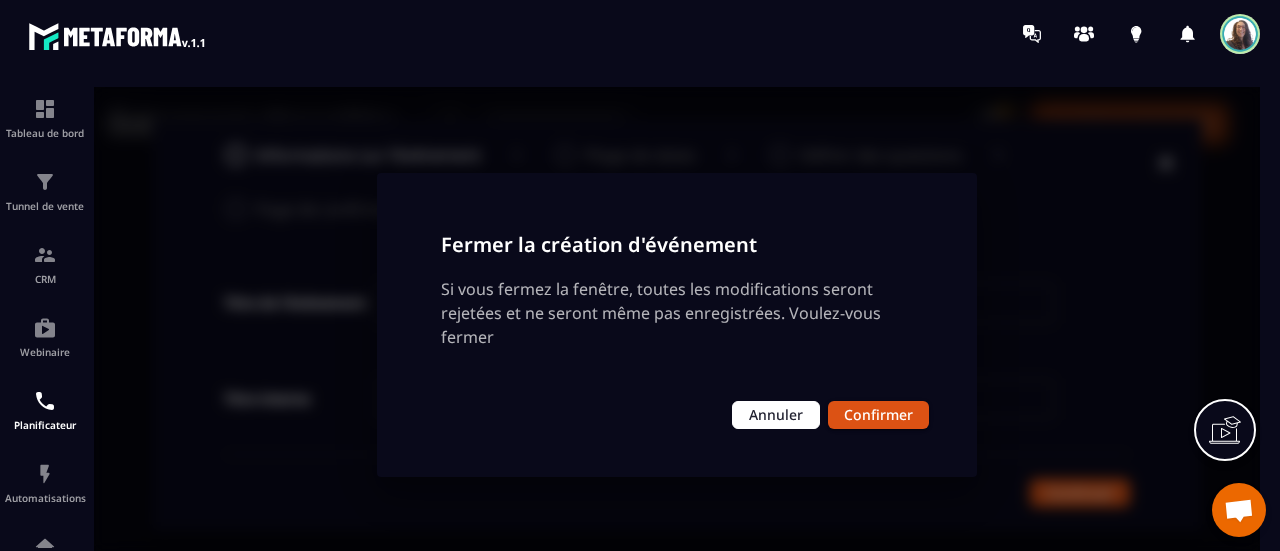click on "Annuler" at bounding box center (776, 415) 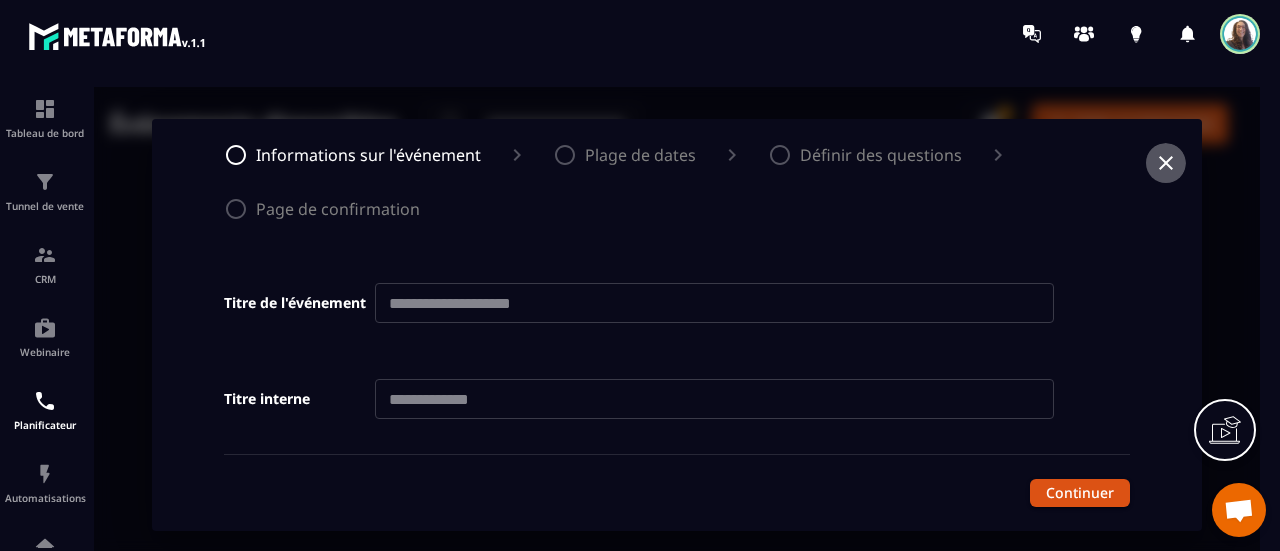 click 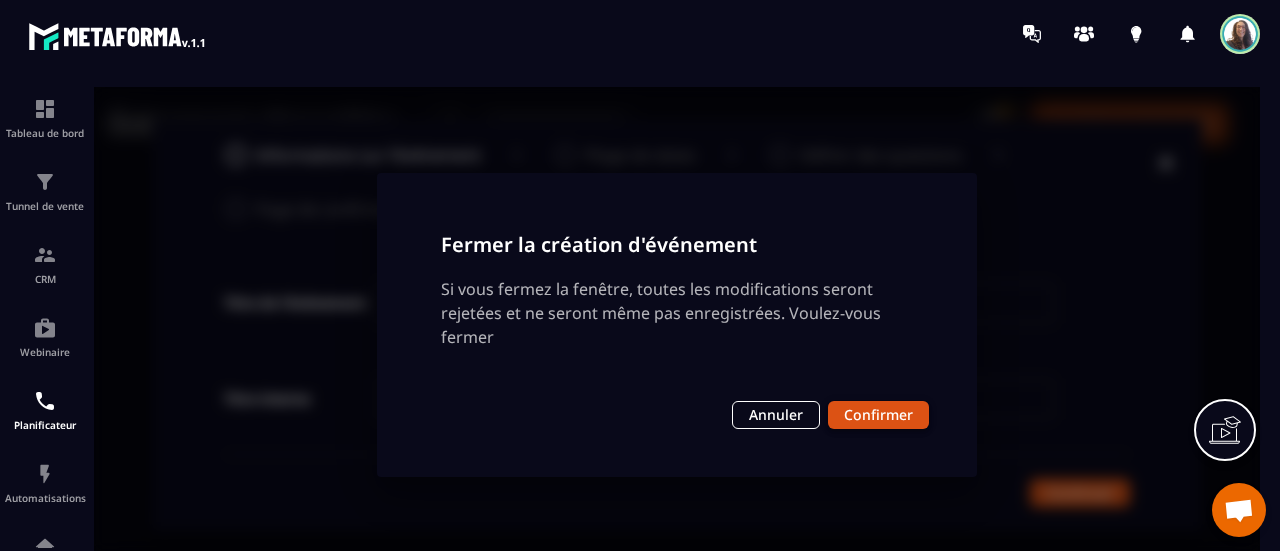 click on "Confirmer" at bounding box center [878, 415] 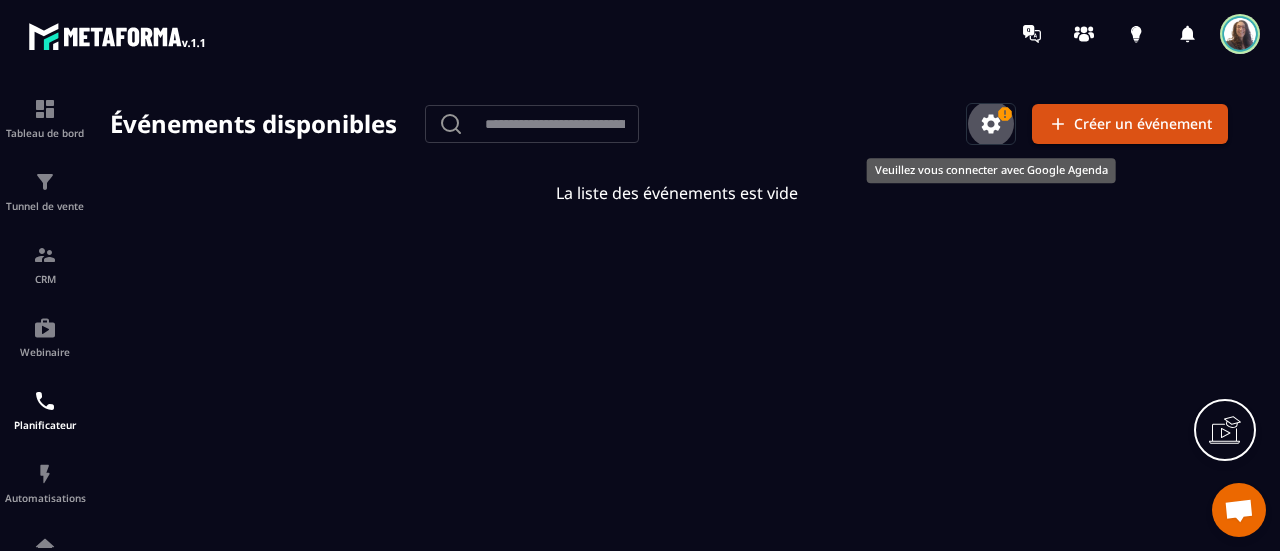 click 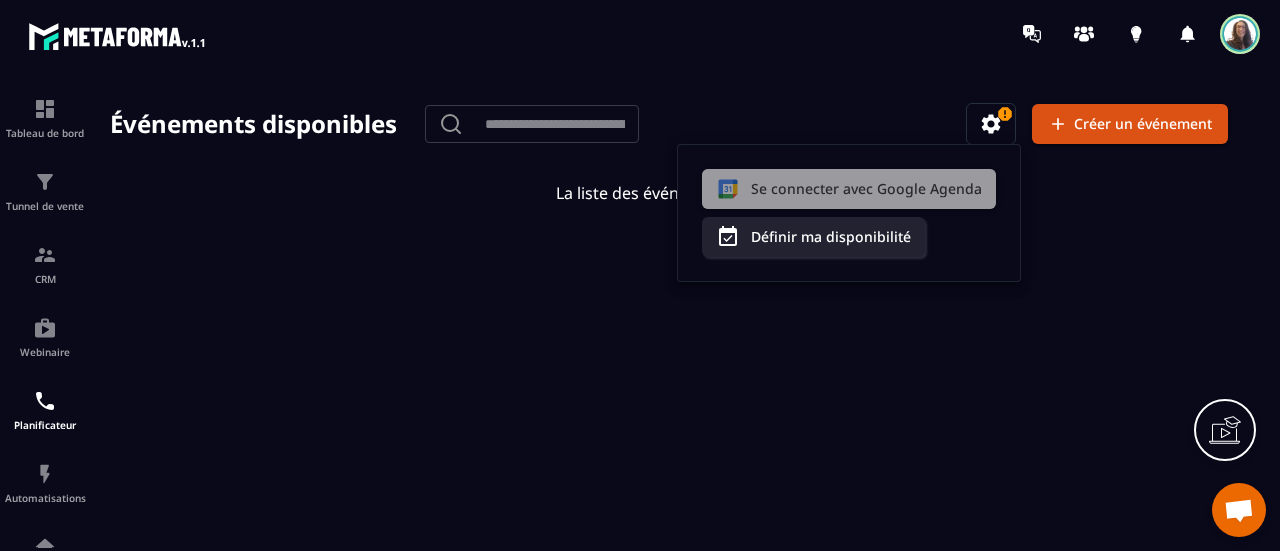 click on "Se connecter avec Google Agenda" at bounding box center [849, 189] 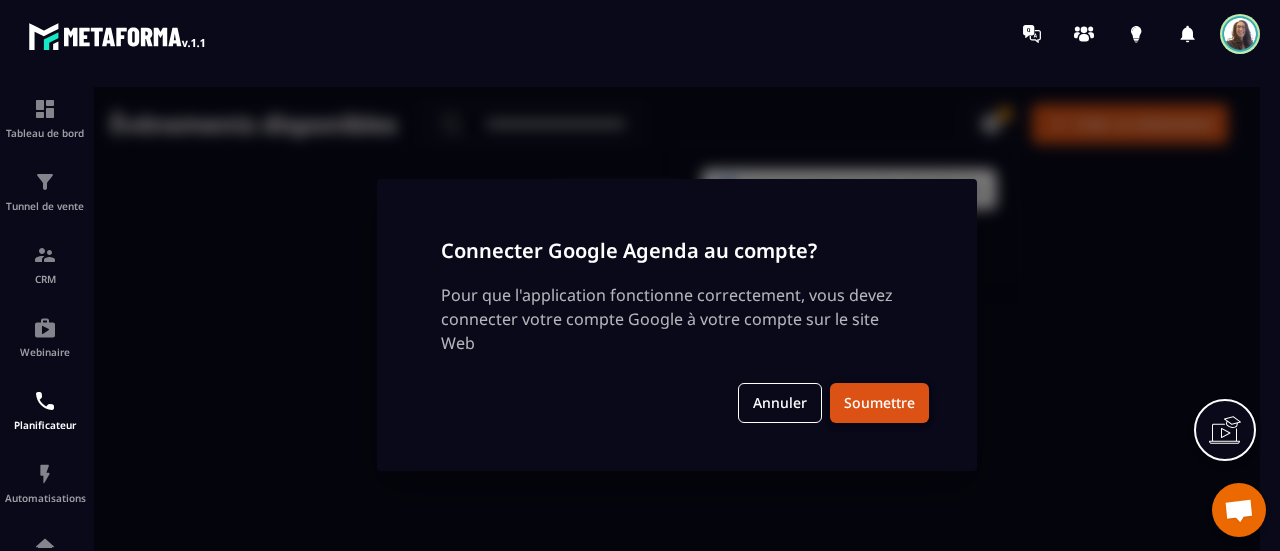 click on "Soumettre" at bounding box center (879, 403) 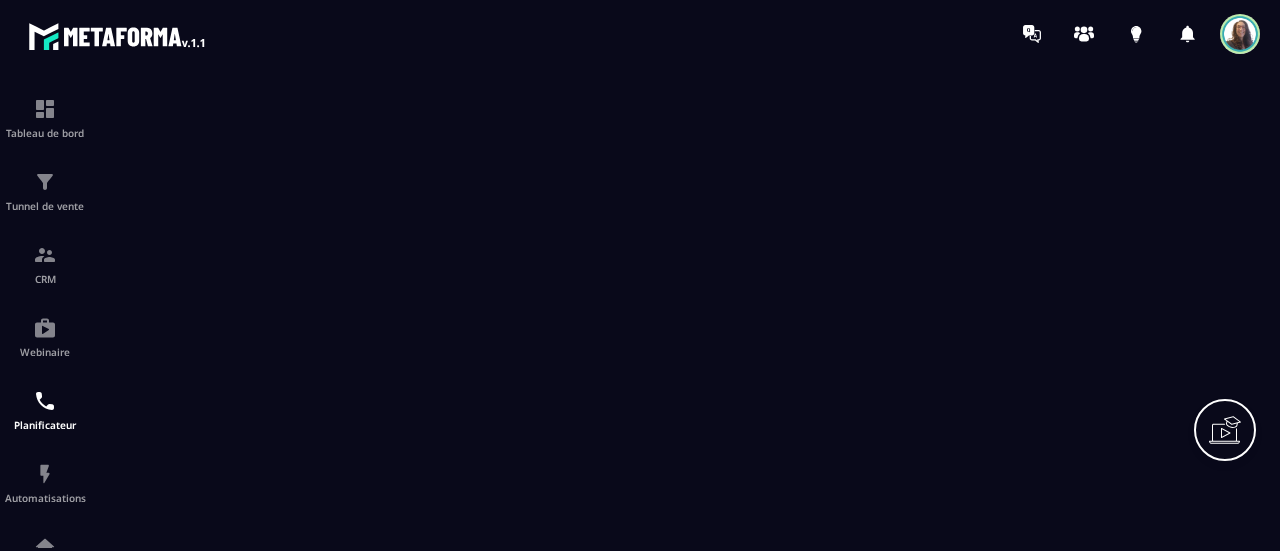scroll, scrollTop: 0, scrollLeft: 0, axis: both 